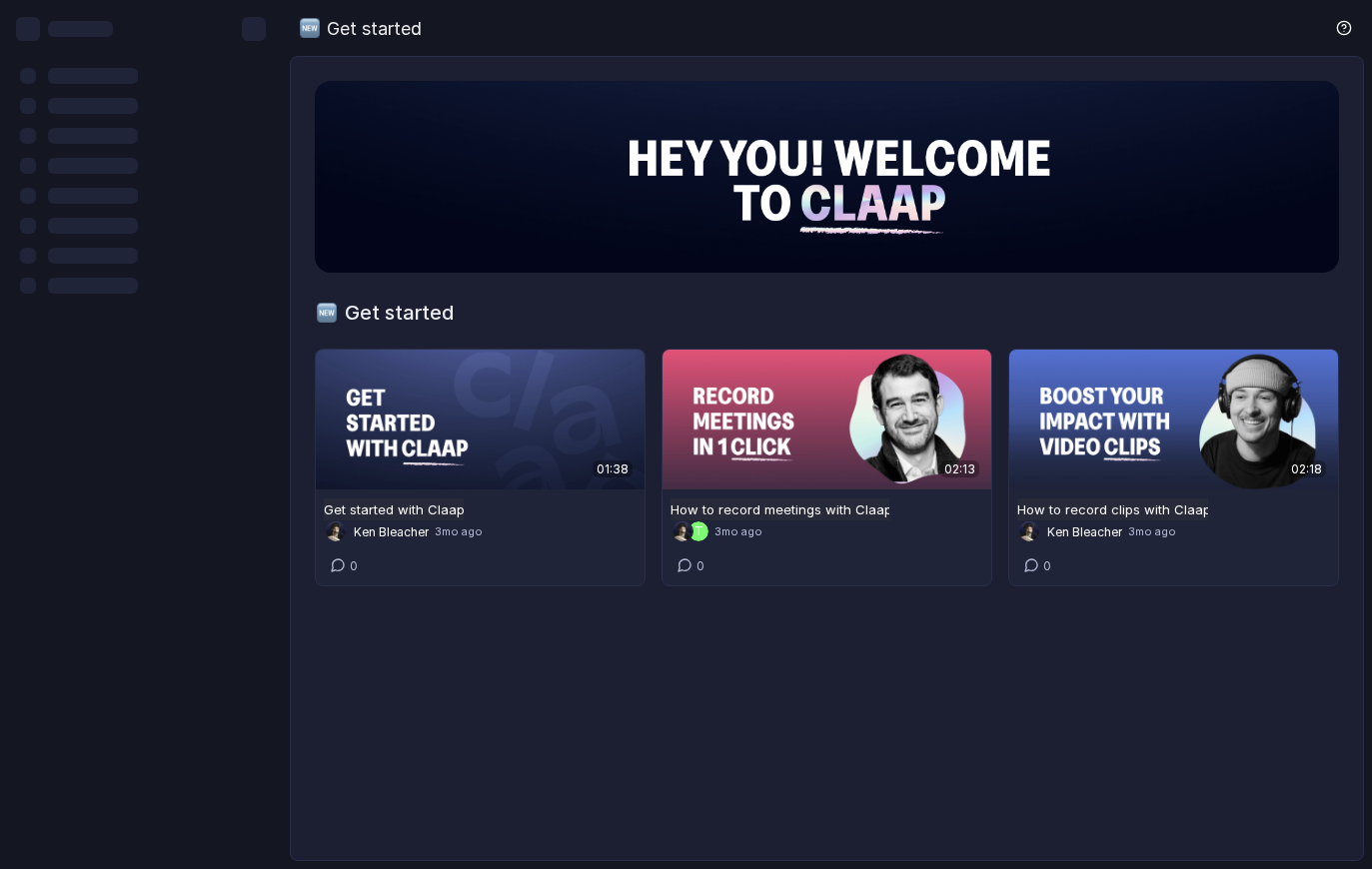 scroll, scrollTop: 0, scrollLeft: 0, axis: both 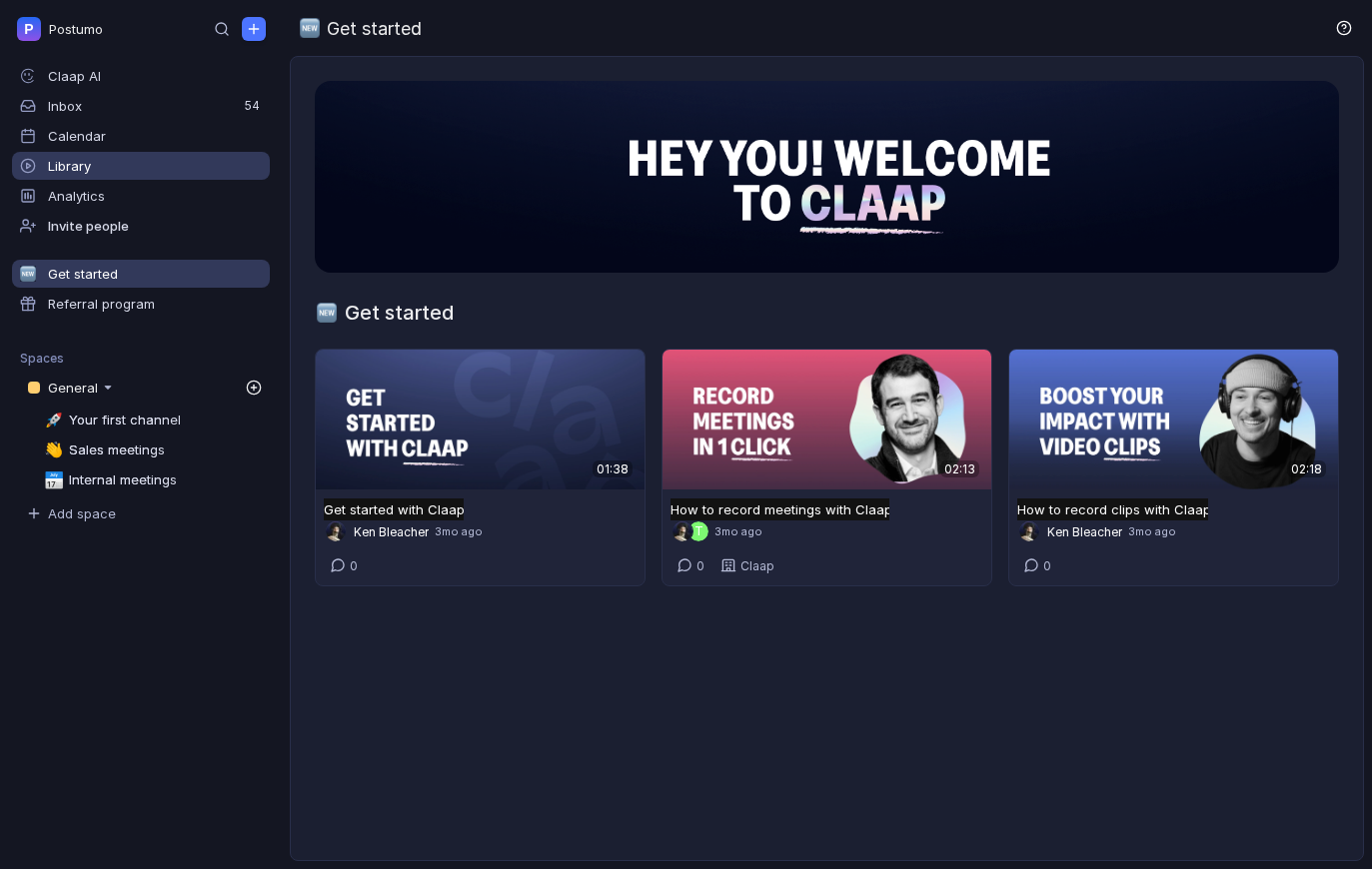 click on "Library" at bounding box center [141, 166] 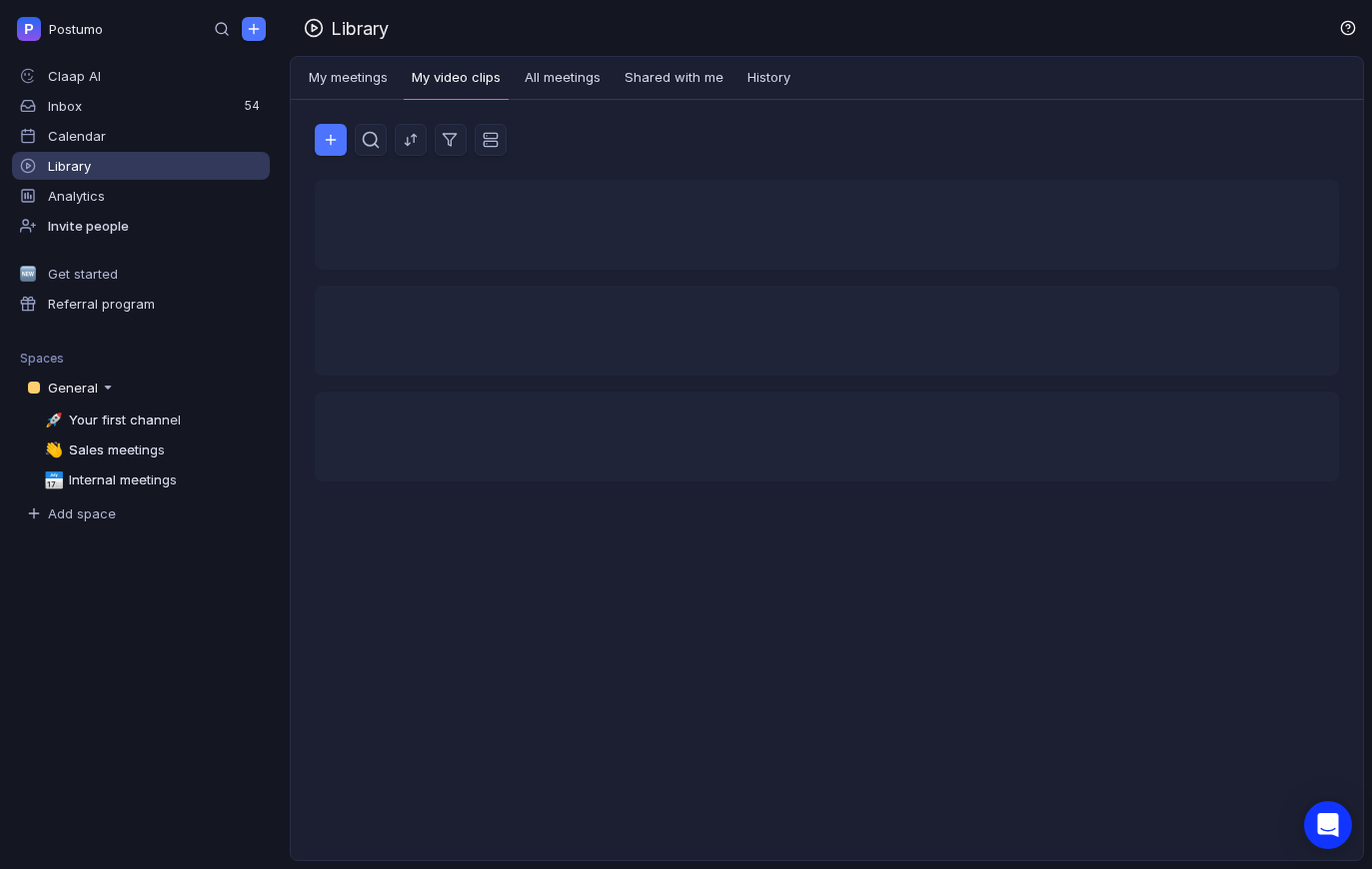 click on "My video clips" at bounding box center (456, 79) 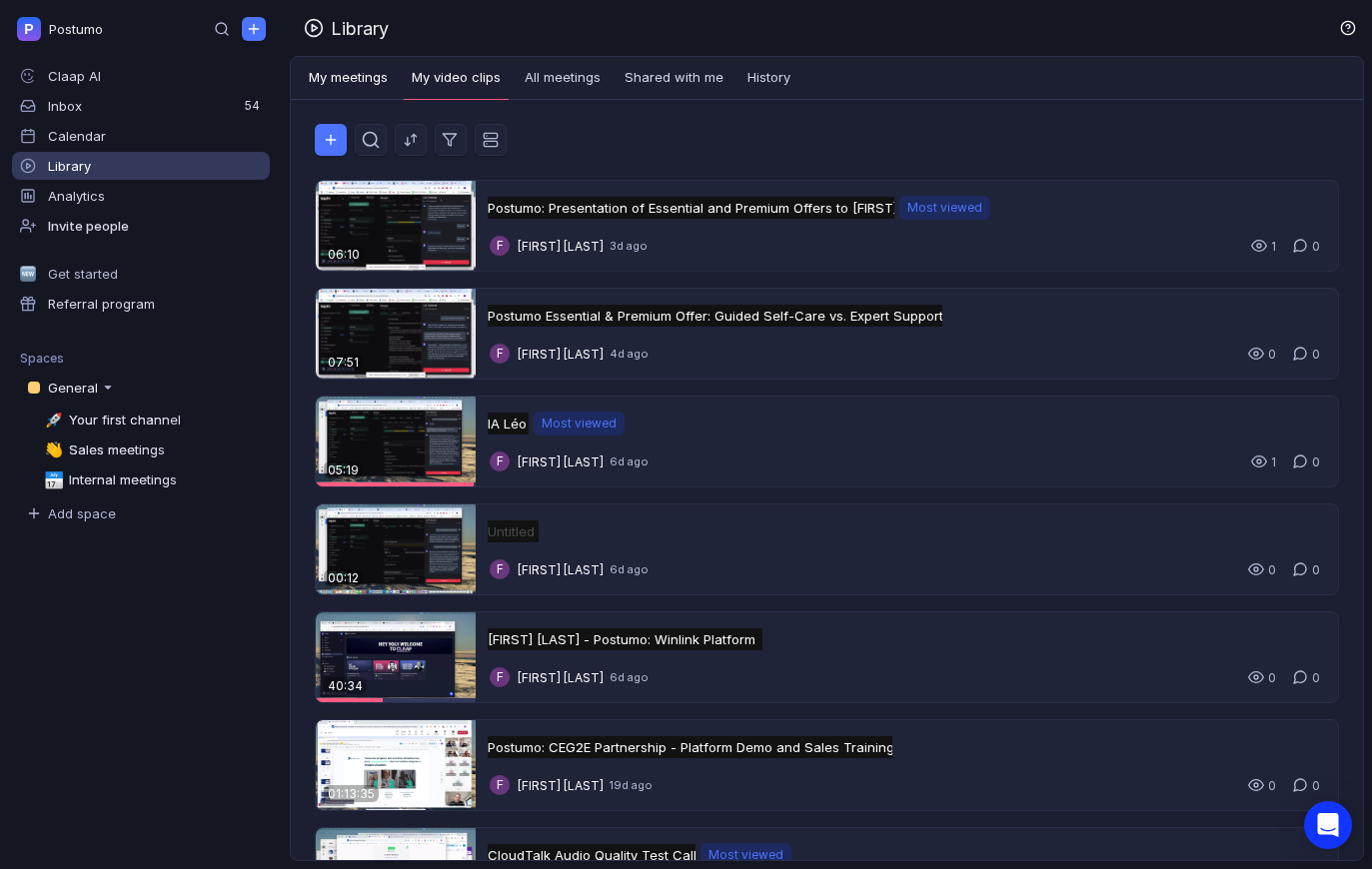 click on "My meetings" at bounding box center [348, 78] 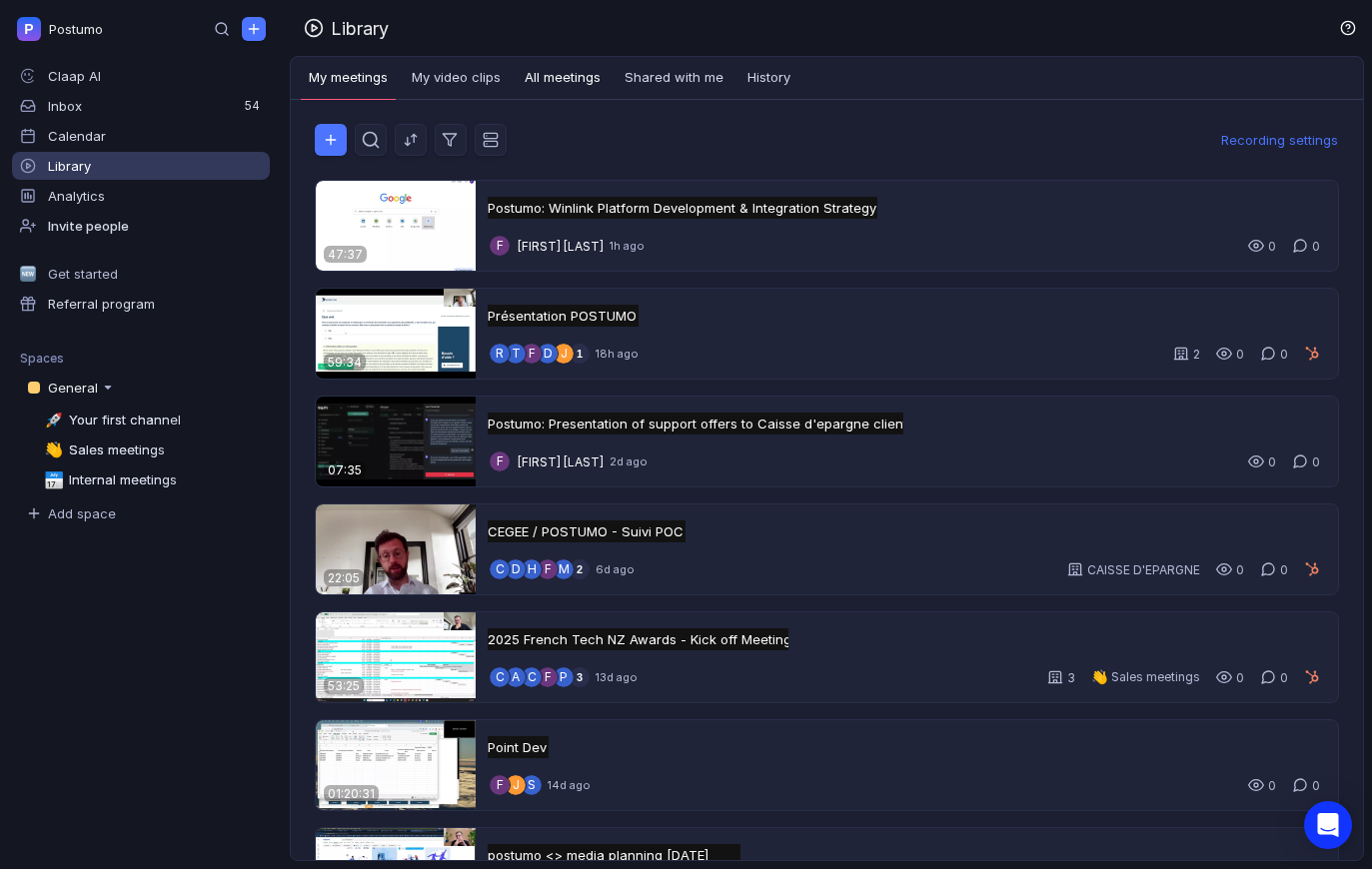 click on "All meetings" at bounding box center (563, 78) 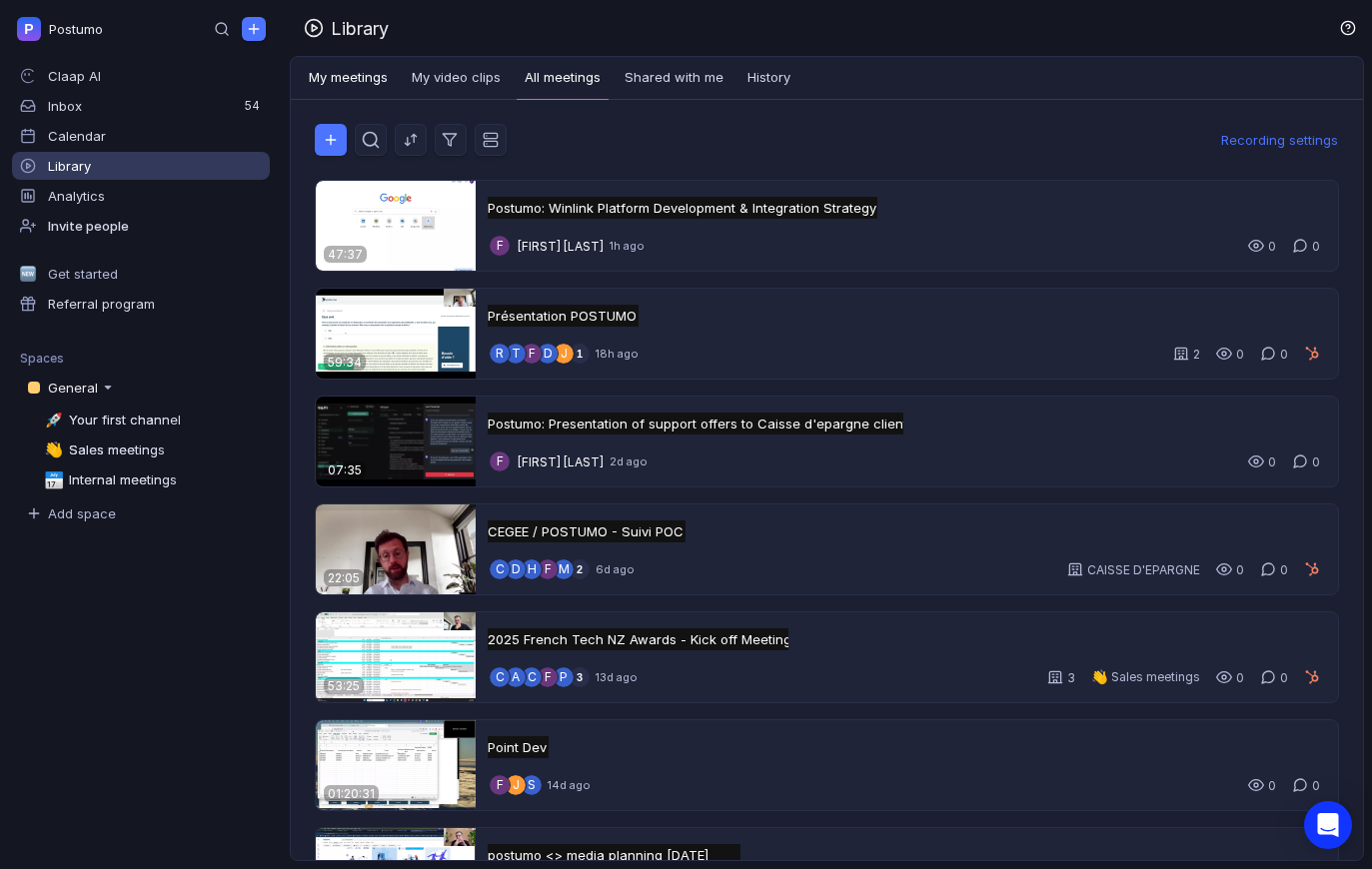click on "My meetings" at bounding box center (348, 78) 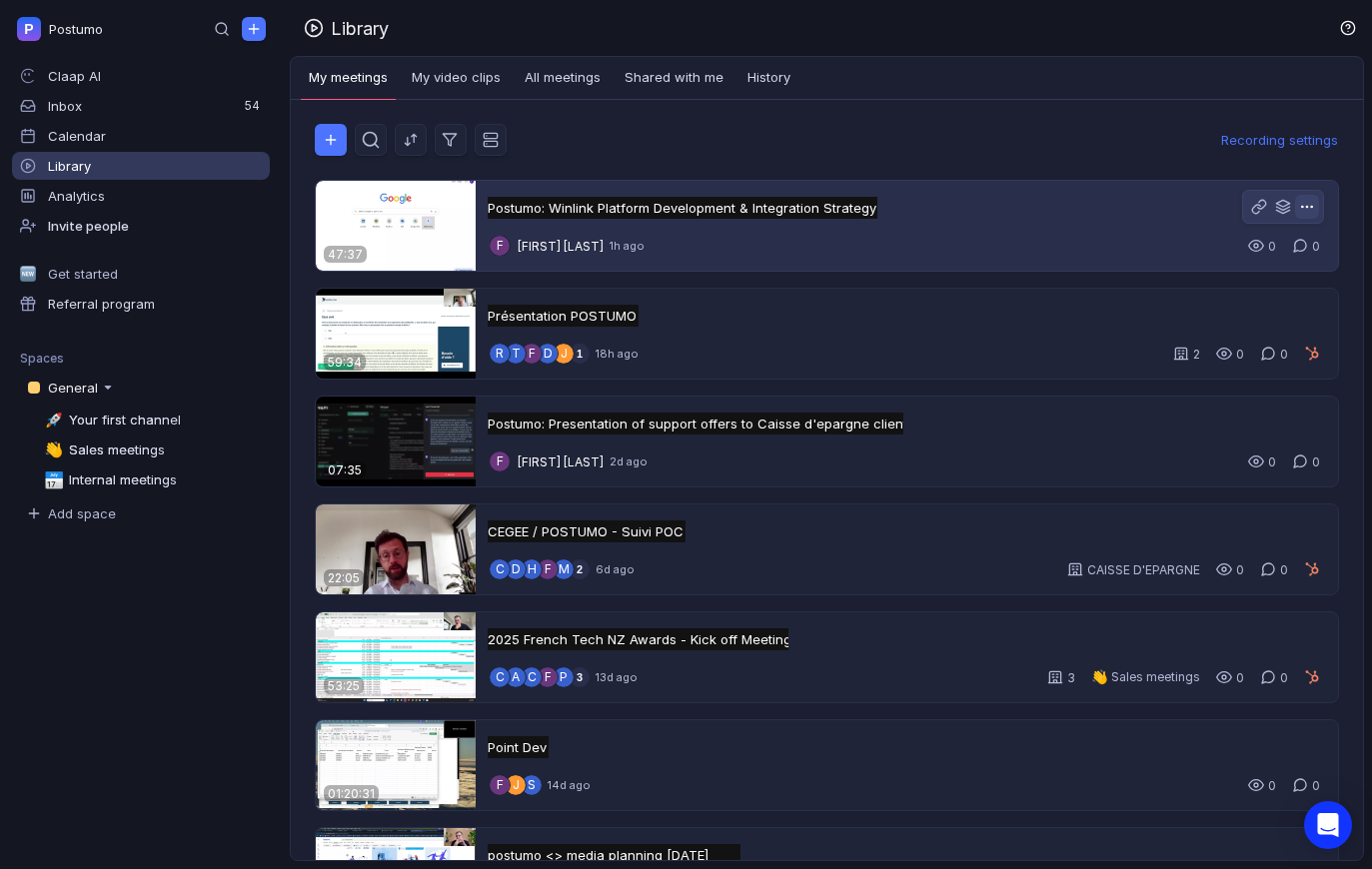 click at bounding box center (1307, 207) 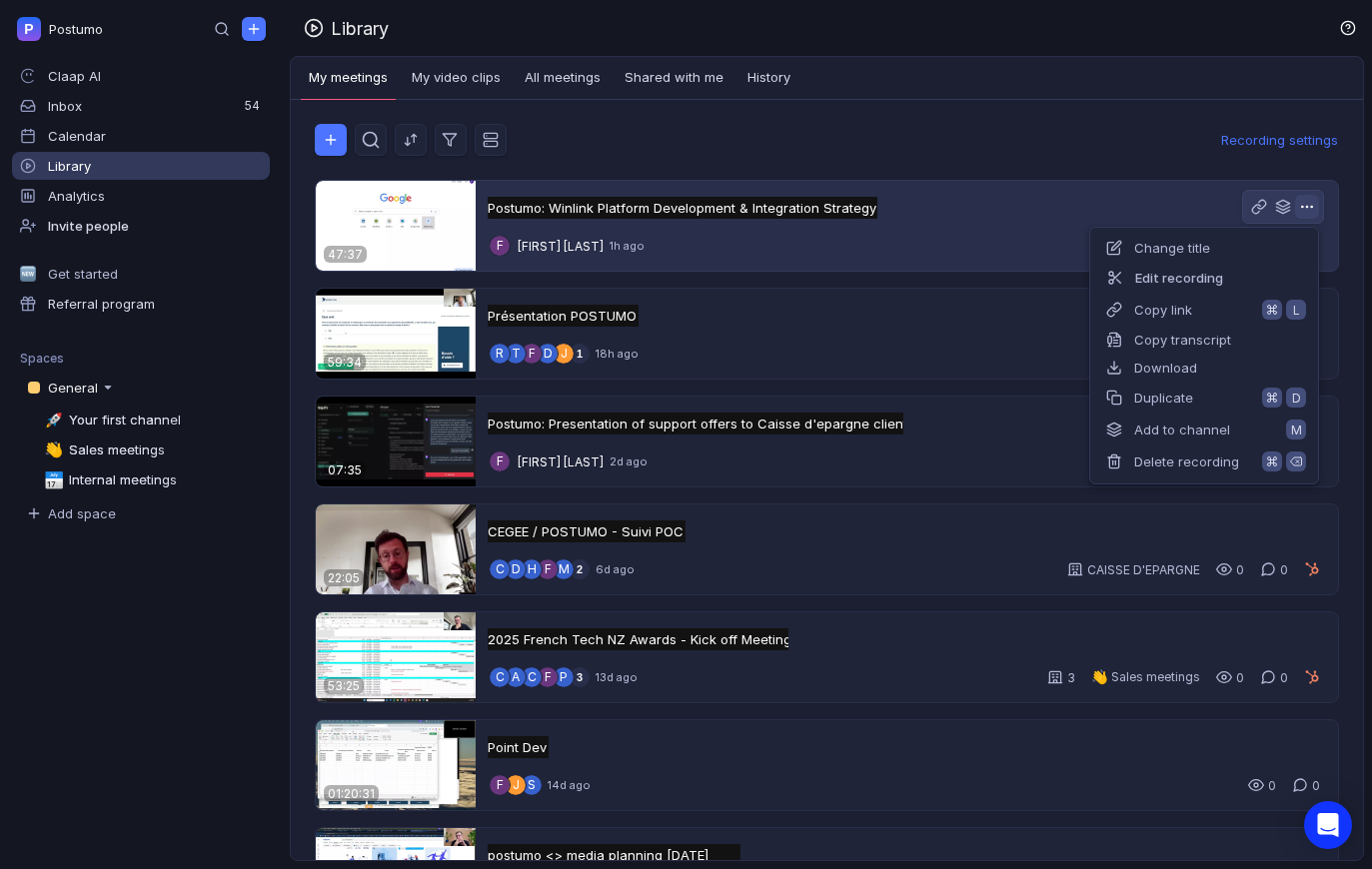 click on "Postumo: Winlink Platform Development & Integration Strategy Postumo: Winlink Platform Development & Integration Strategy Untitled" at bounding box center [683, 208] 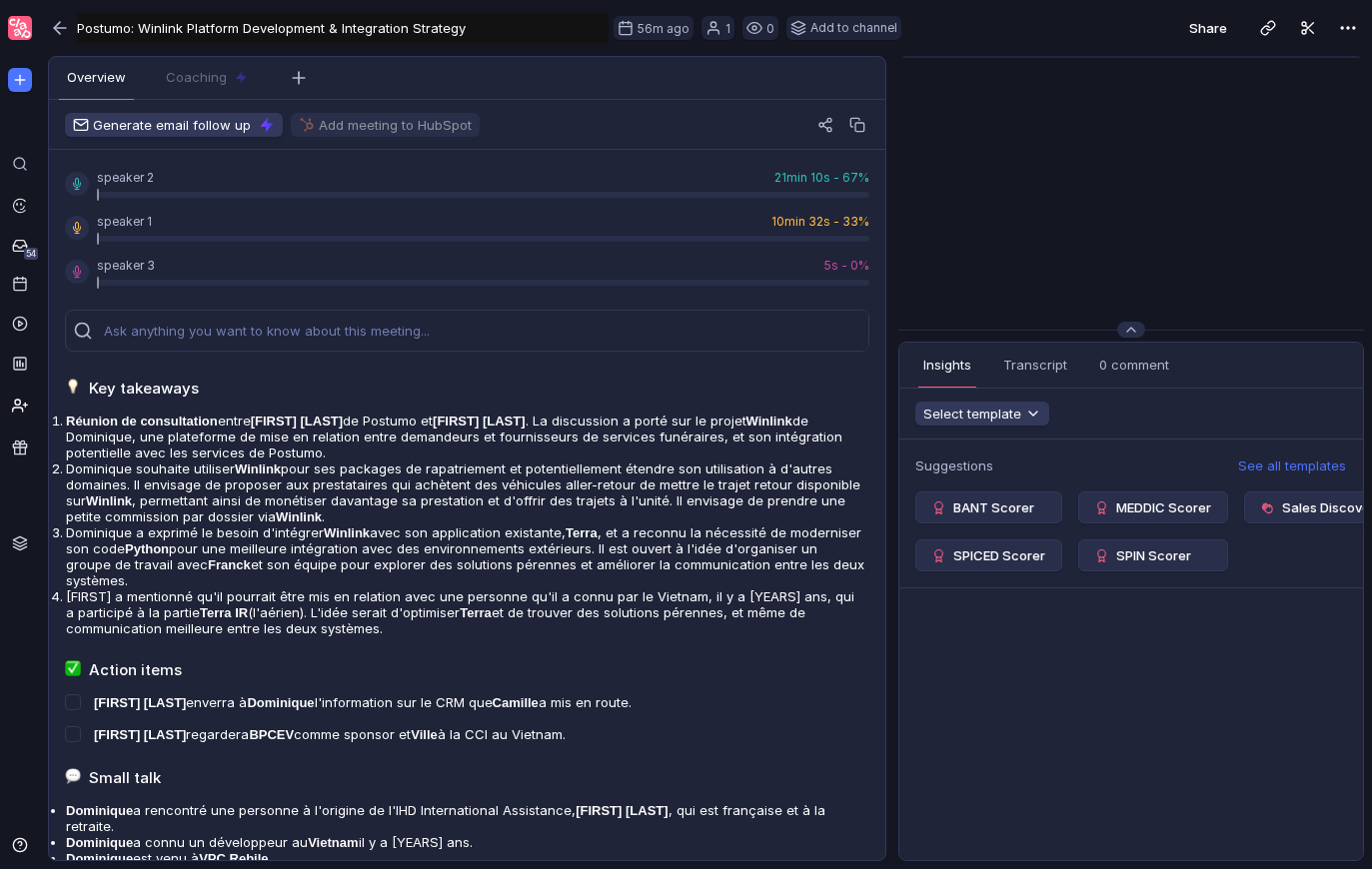 click on "Postumo: Winlink Platform Development & Integration Strategy" at bounding box center [343, 28] 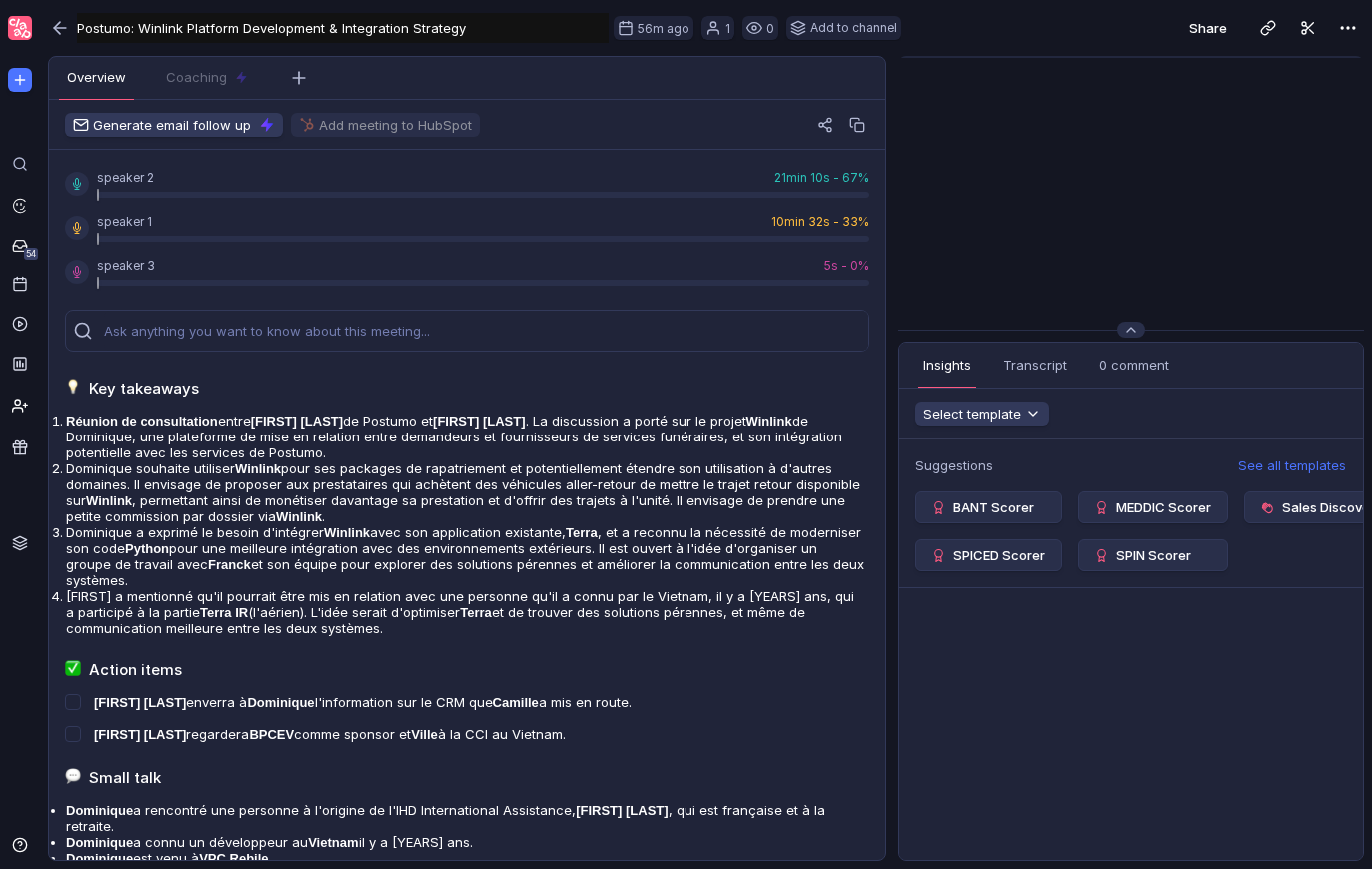 click on "Postumo: Winlink Platform Development & Integration Strategy" at bounding box center (343, 28) 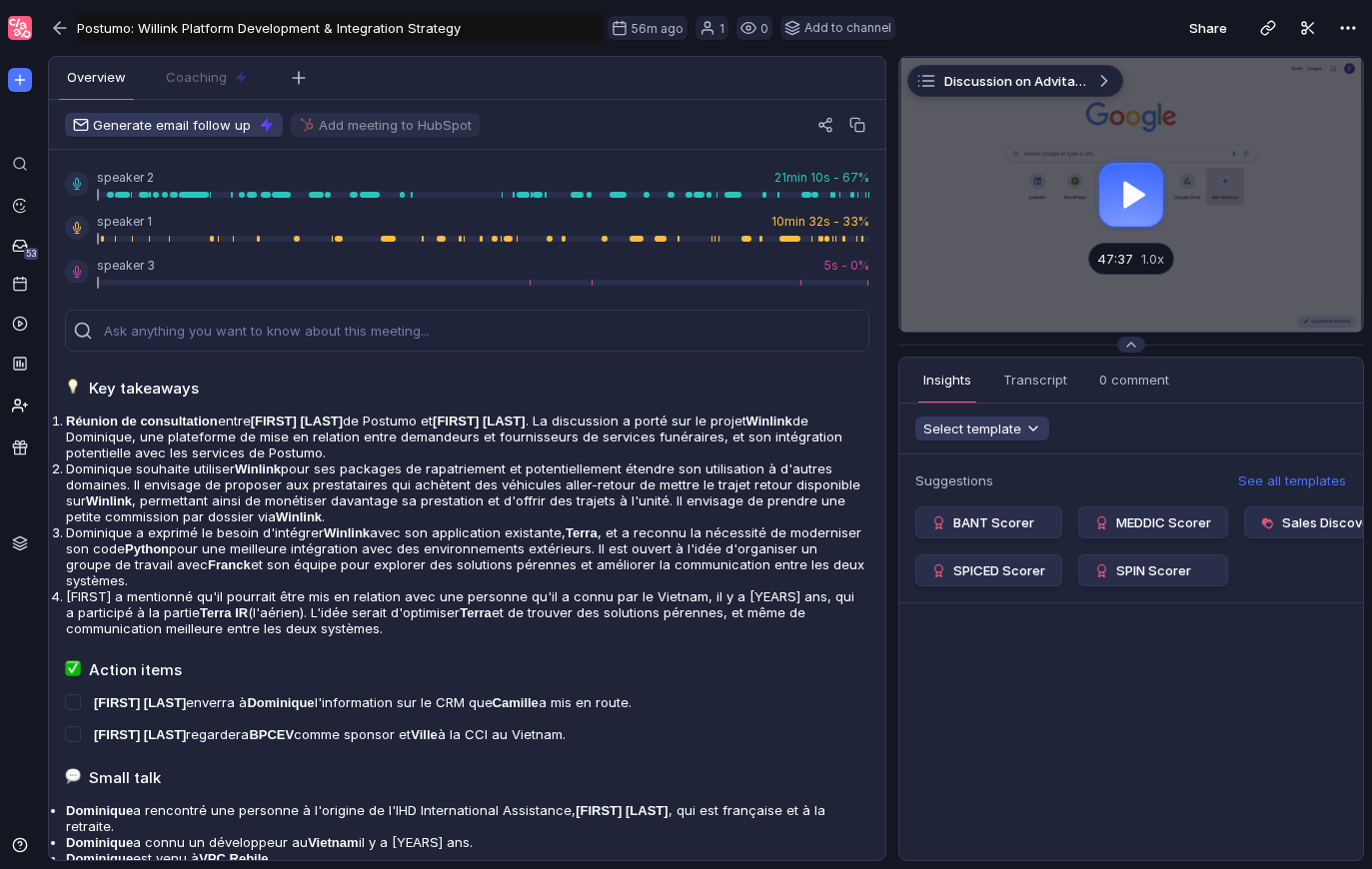 drag, startPoint x: 305, startPoint y: 29, endPoint x: 607, endPoint y: 34, distance: 302.04139 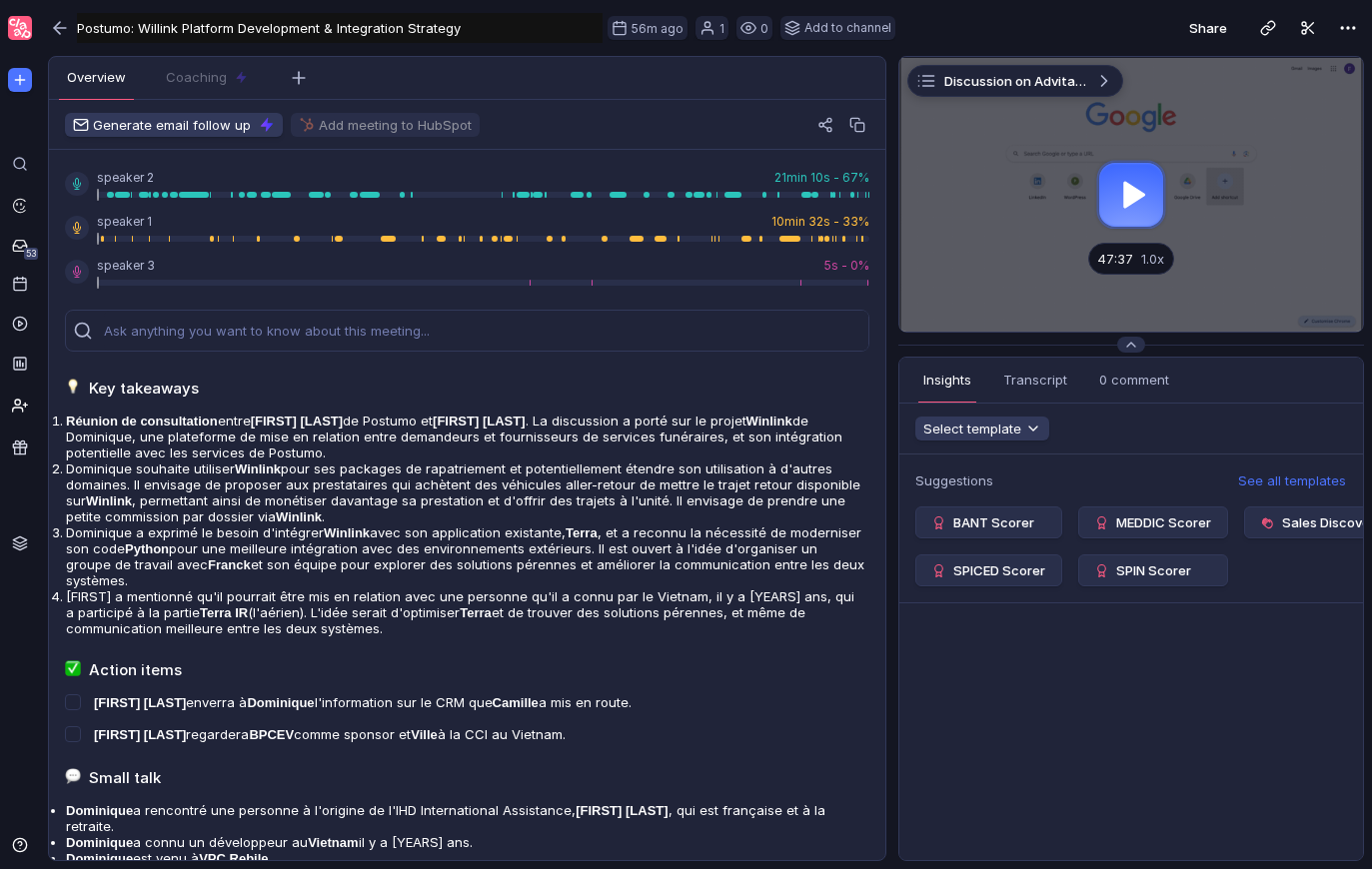 click on "Postumo: Willink Platform Development & Integration Strategy" at bounding box center [340, 28] 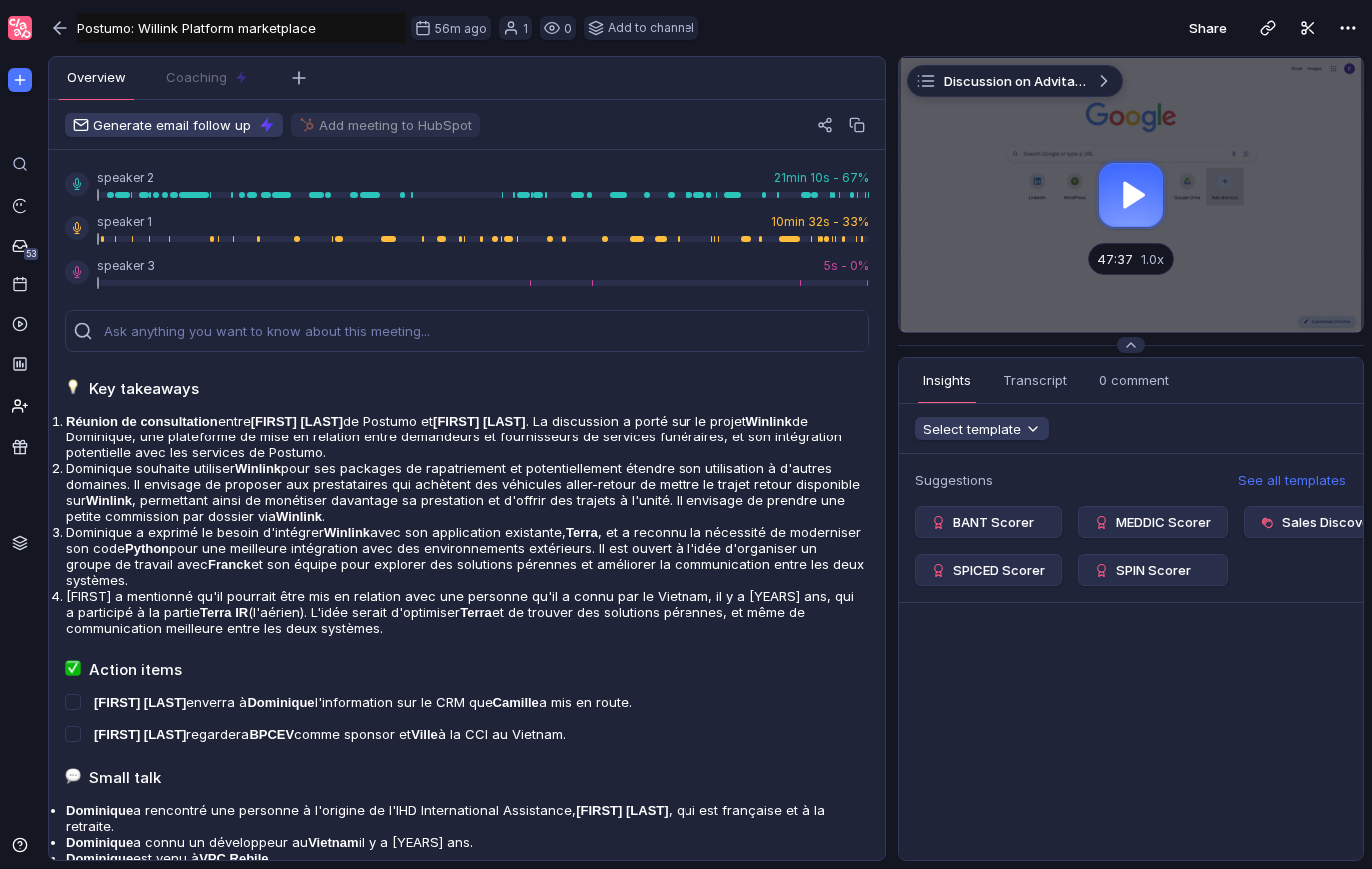 click on "Postumo: Willink Platform marketplace" at bounding box center [241, 28] 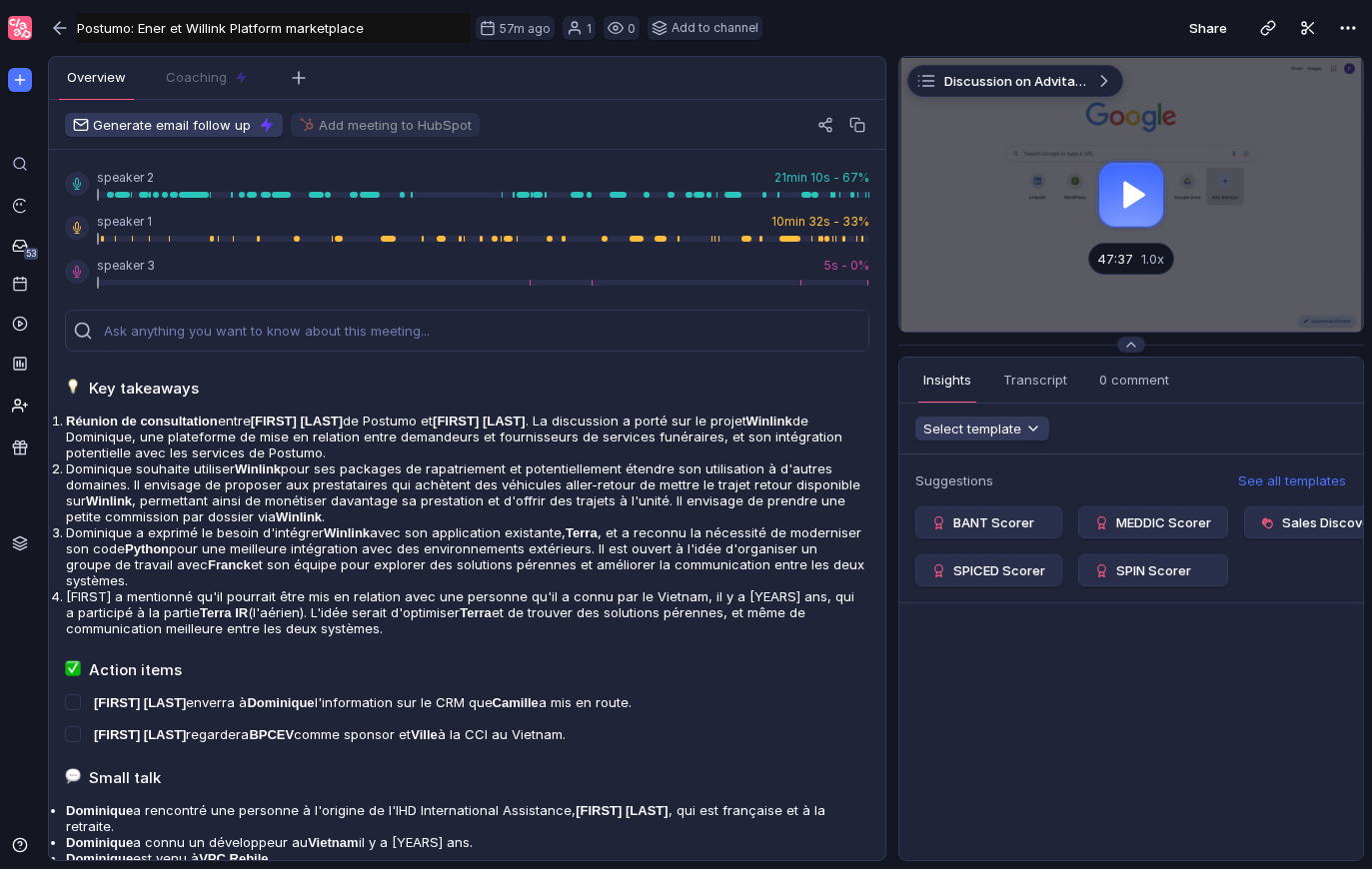 click on "Postumo: Ener et Willink Platform marketplace" at bounding box center (274, 28) 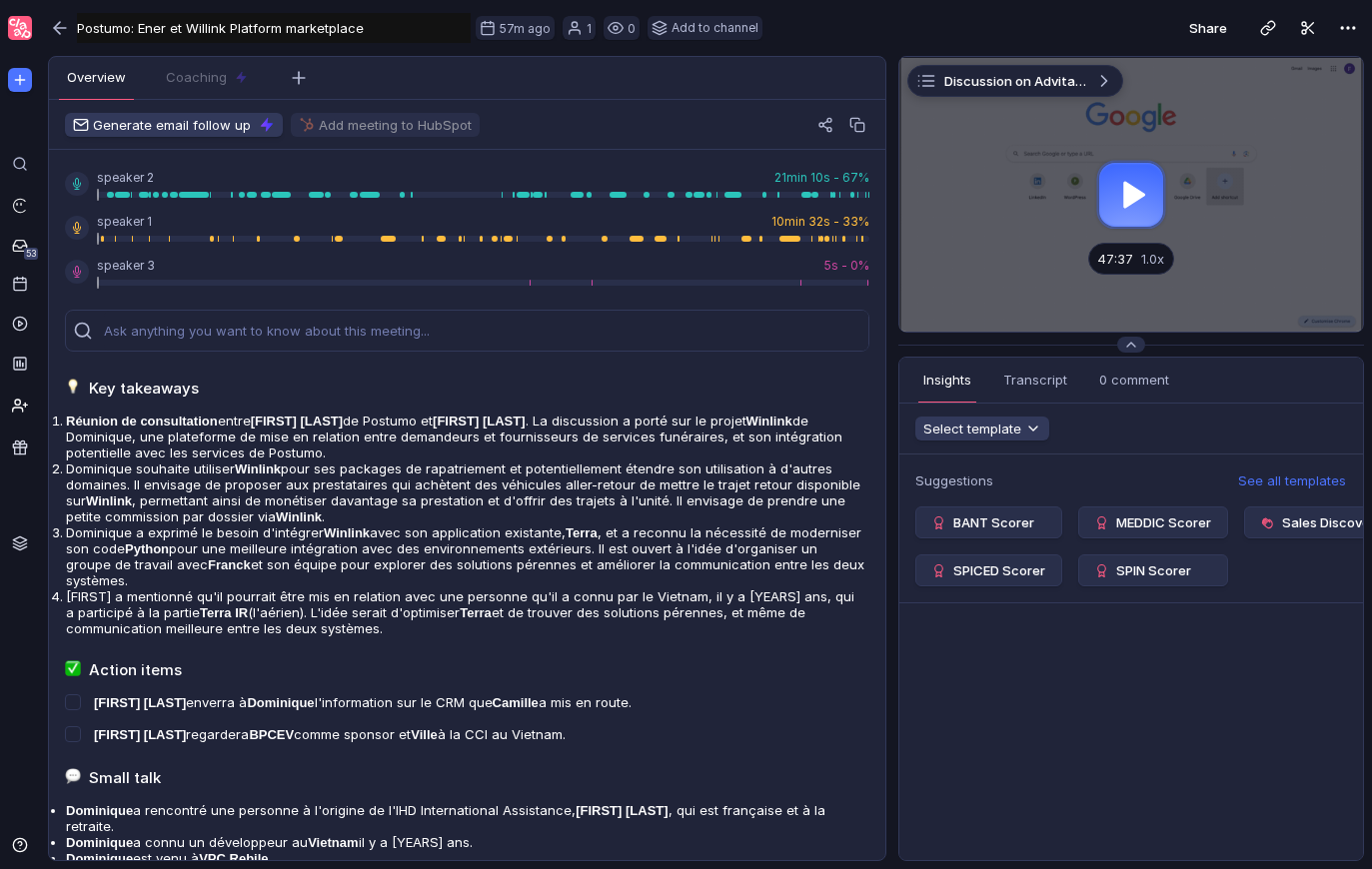 click on "Postumo: Ener et Willink Platform marketplace" at bounding box center [274, 28] 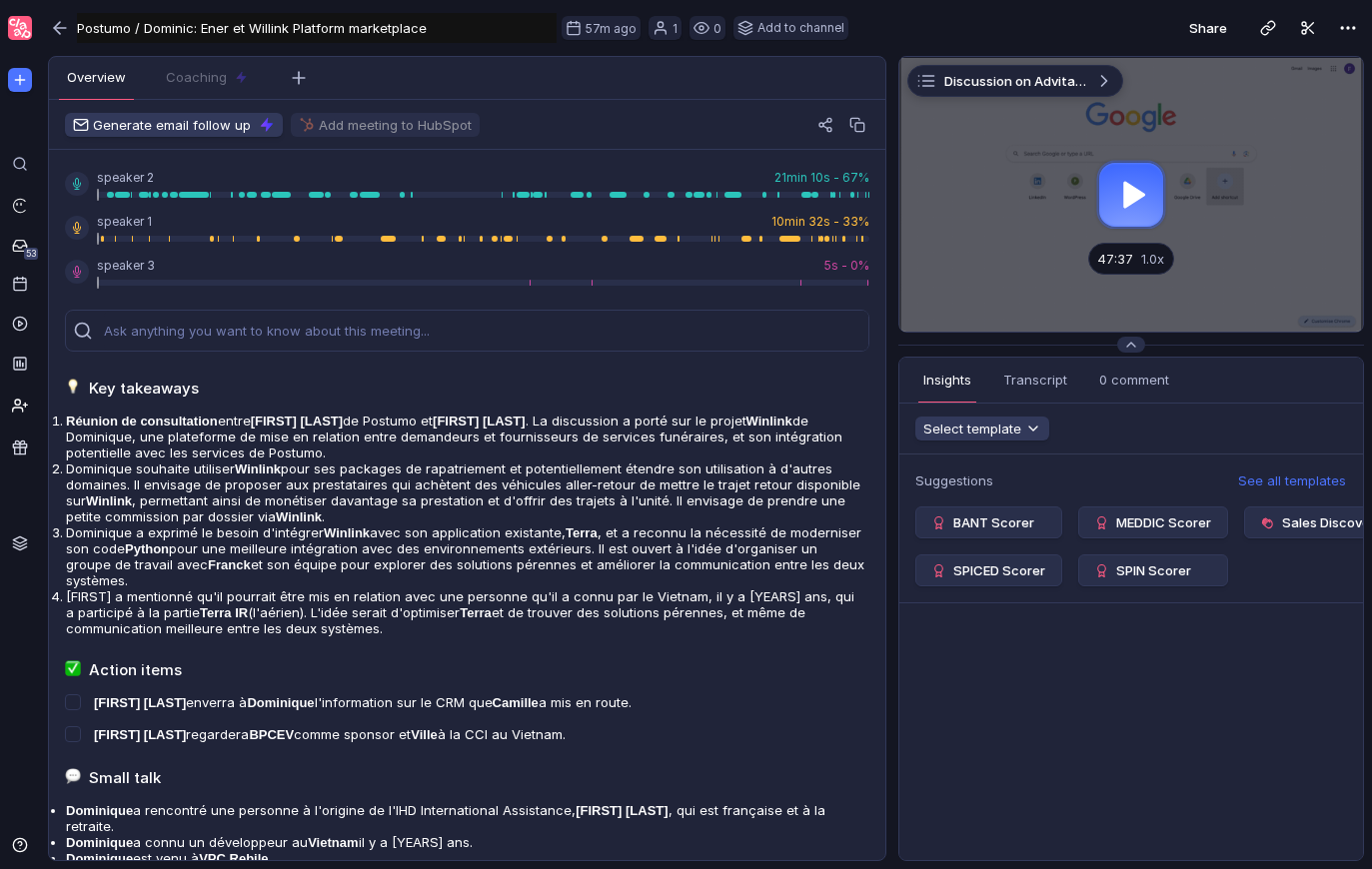 type on "Postumo / Dominic: Ener et Willink Platform marketplace" 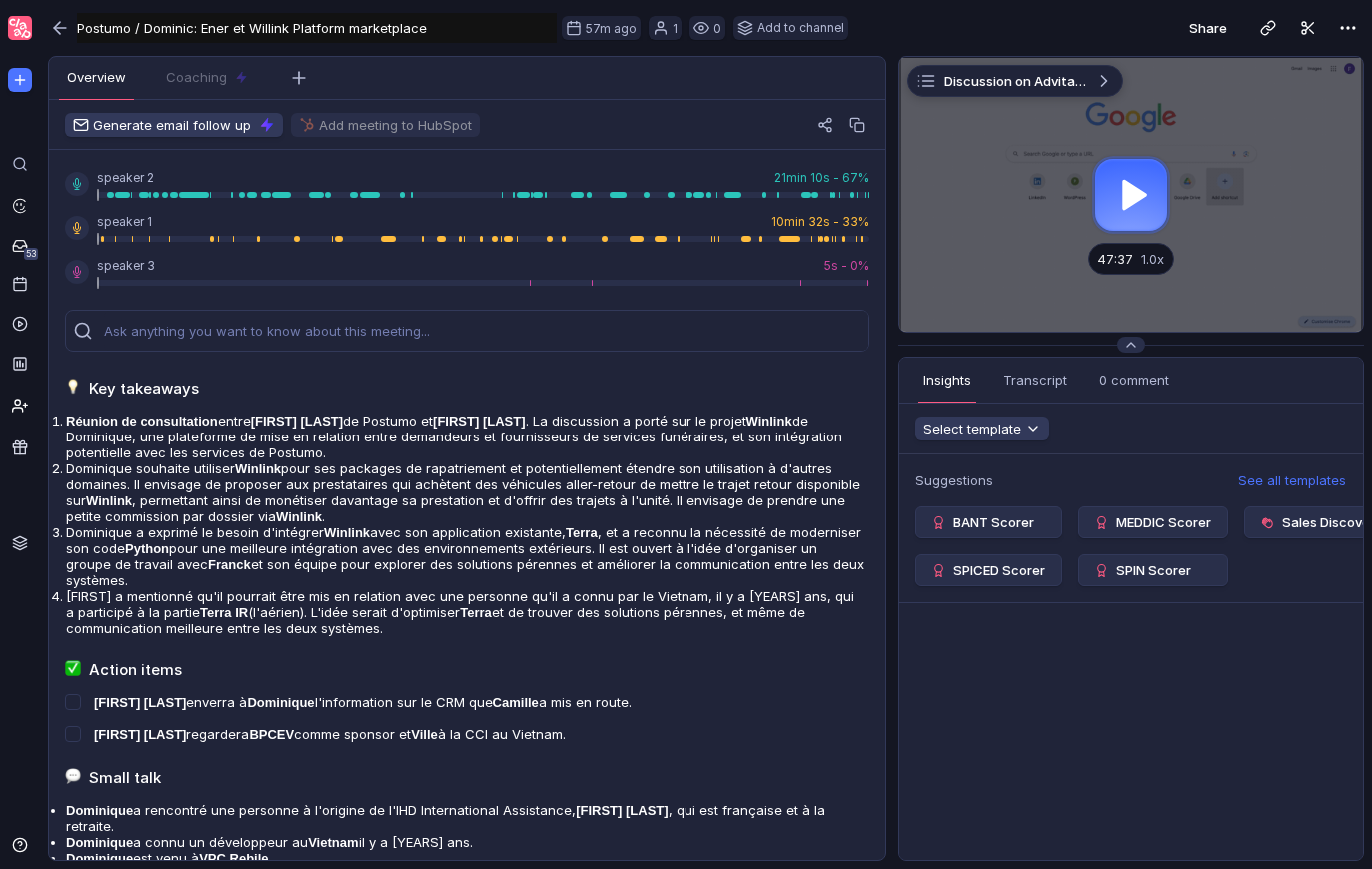 click at bounding box center [1131, 194] 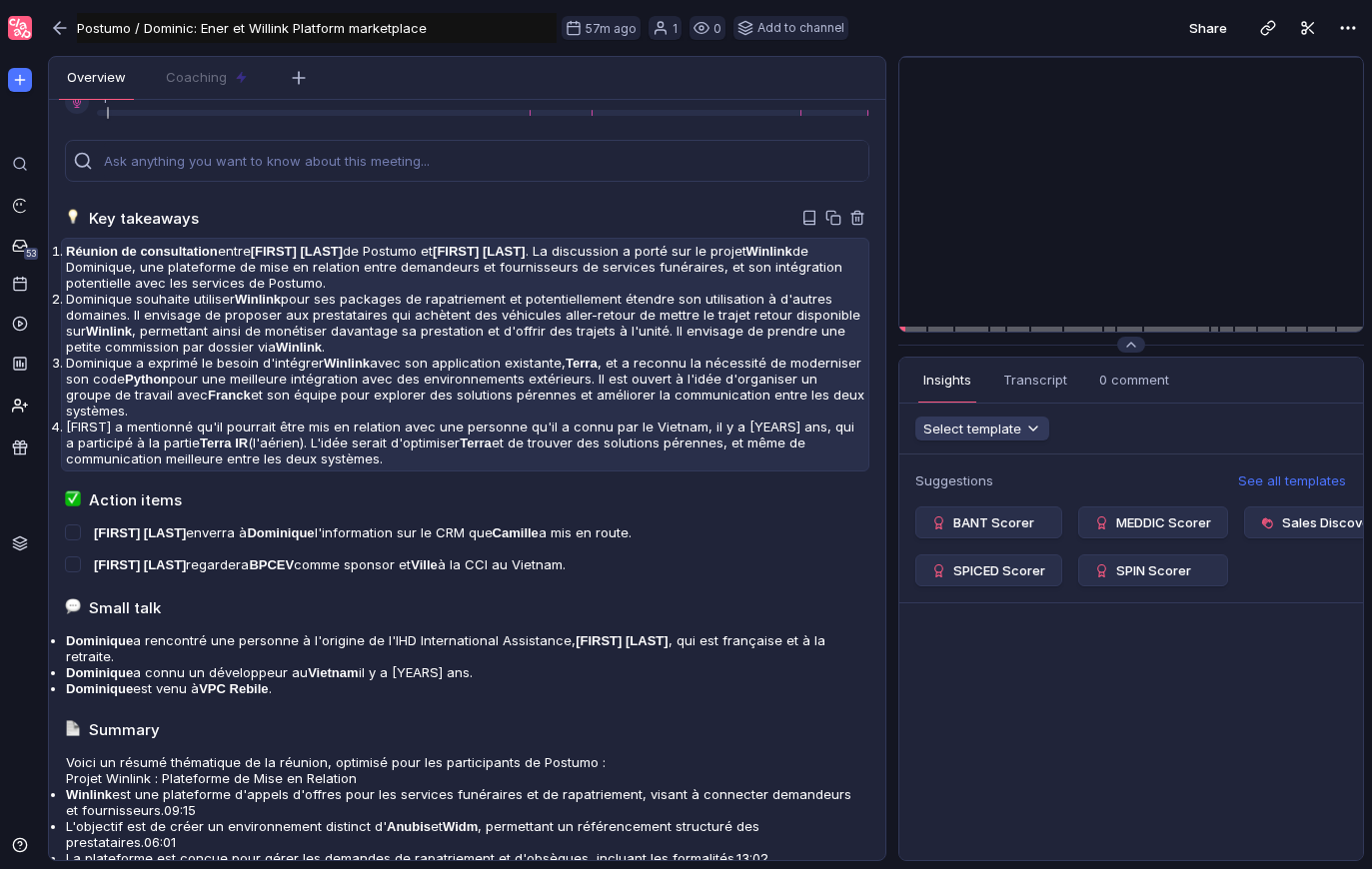 scroll, scrollTop: 0, scrollLeft: 0, axis: both 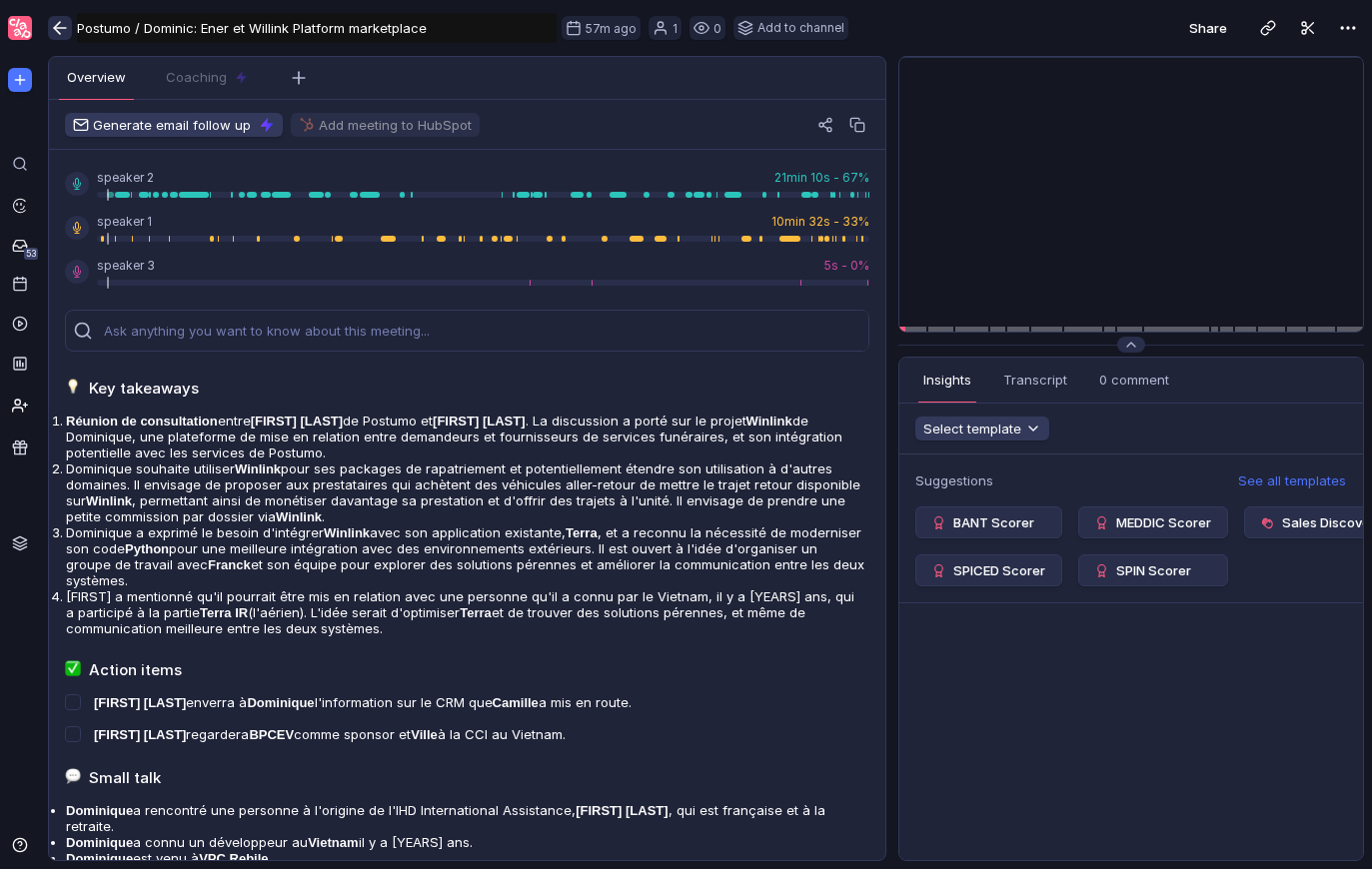 click at bounding box center (60, 28) 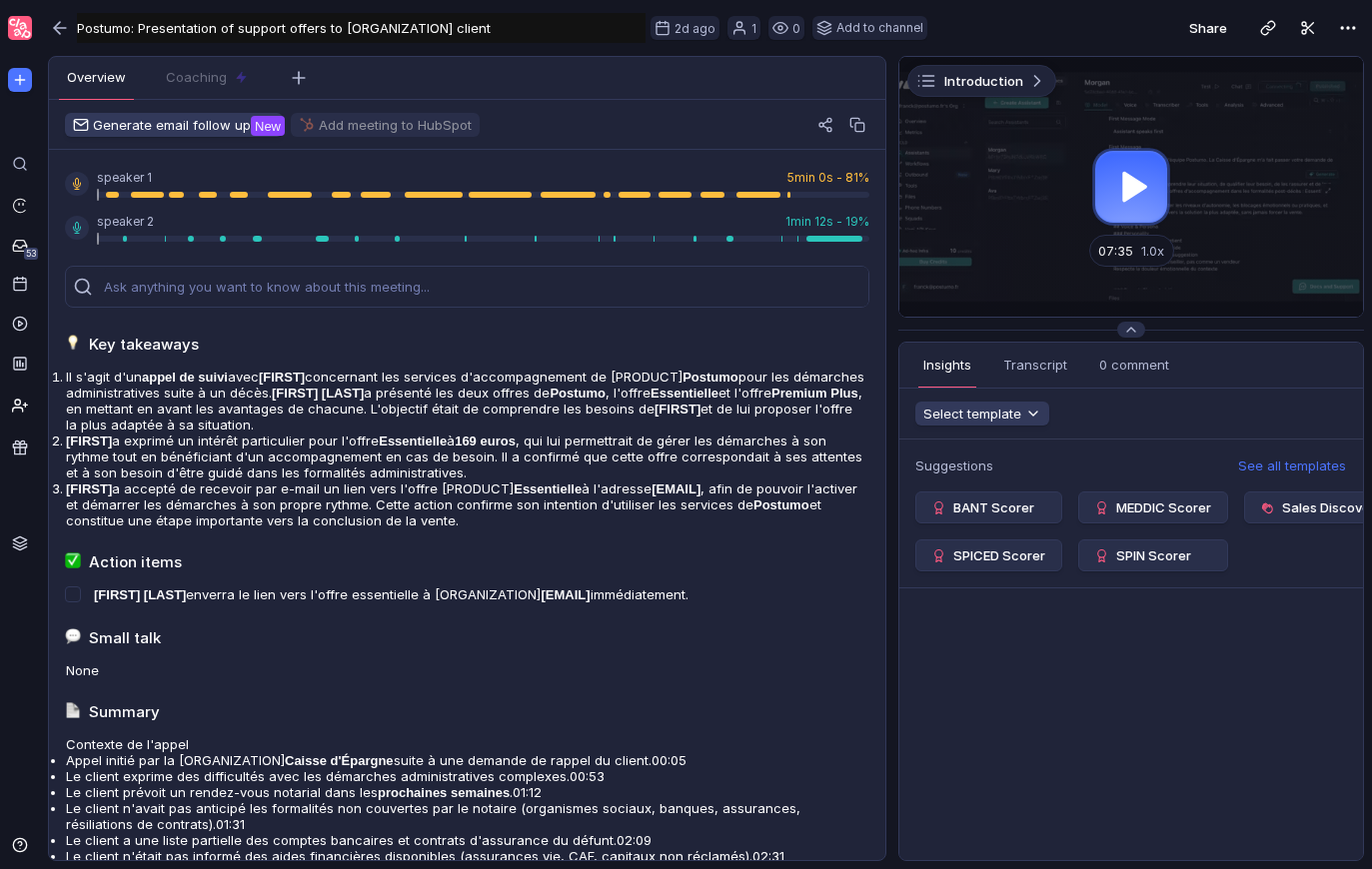 scroll, scrollTop: 0, scrollLeft: 0, axis: both 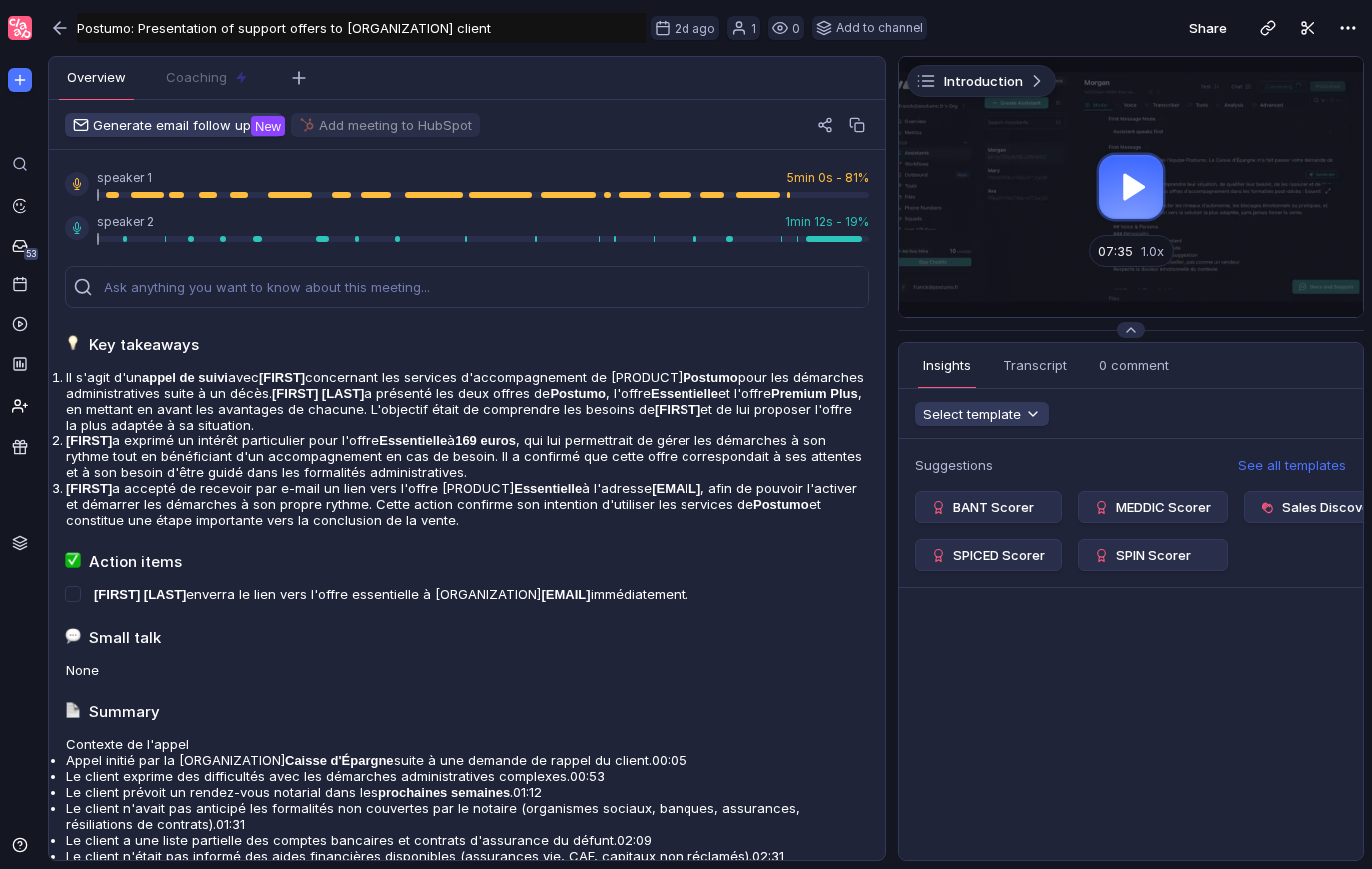 click on "Postumo: Presentation of support offers to [ORGANIZATION] client" at bounding box center (361, 28) 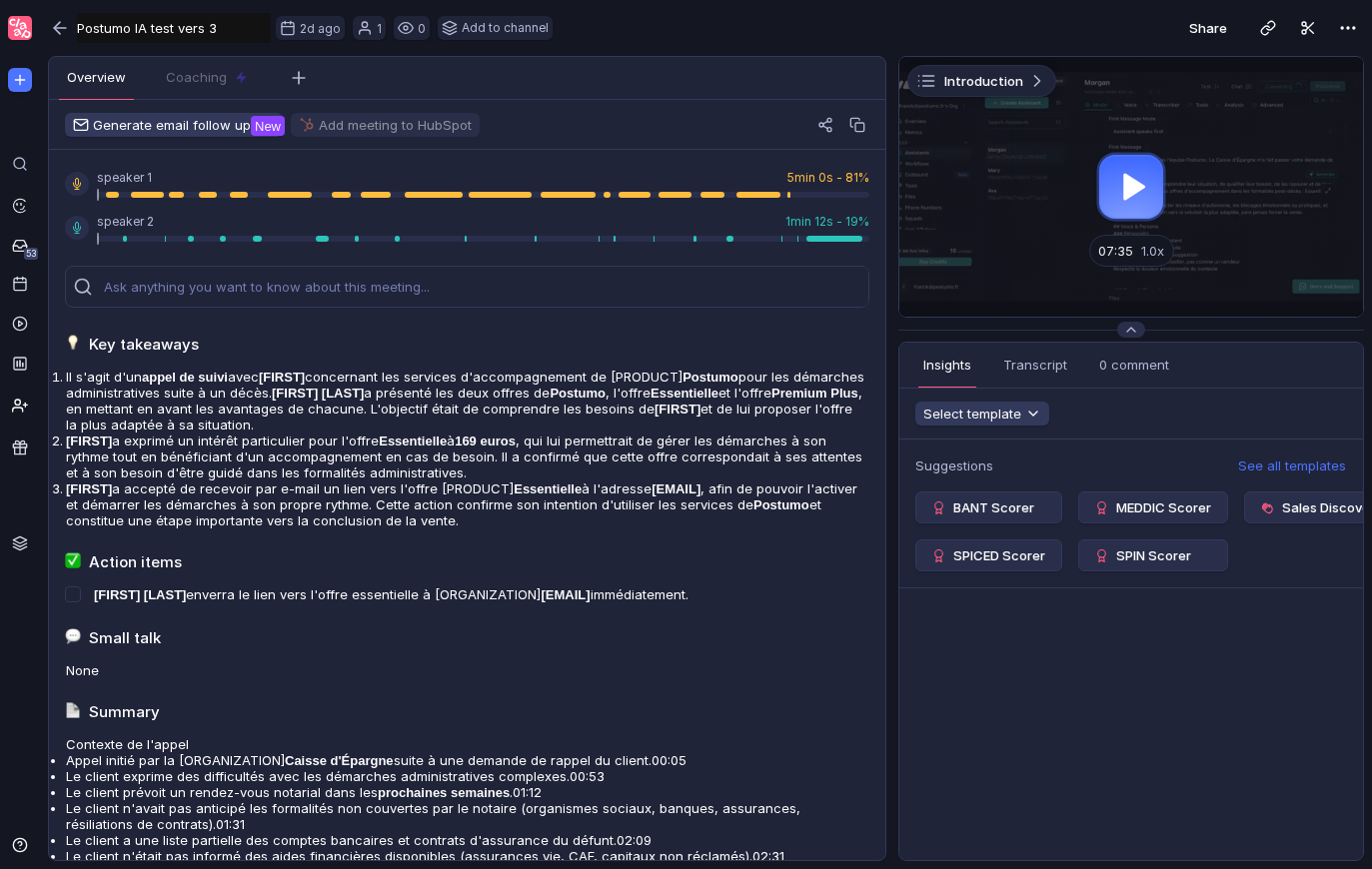 type on "Postumo IA test vers 3" 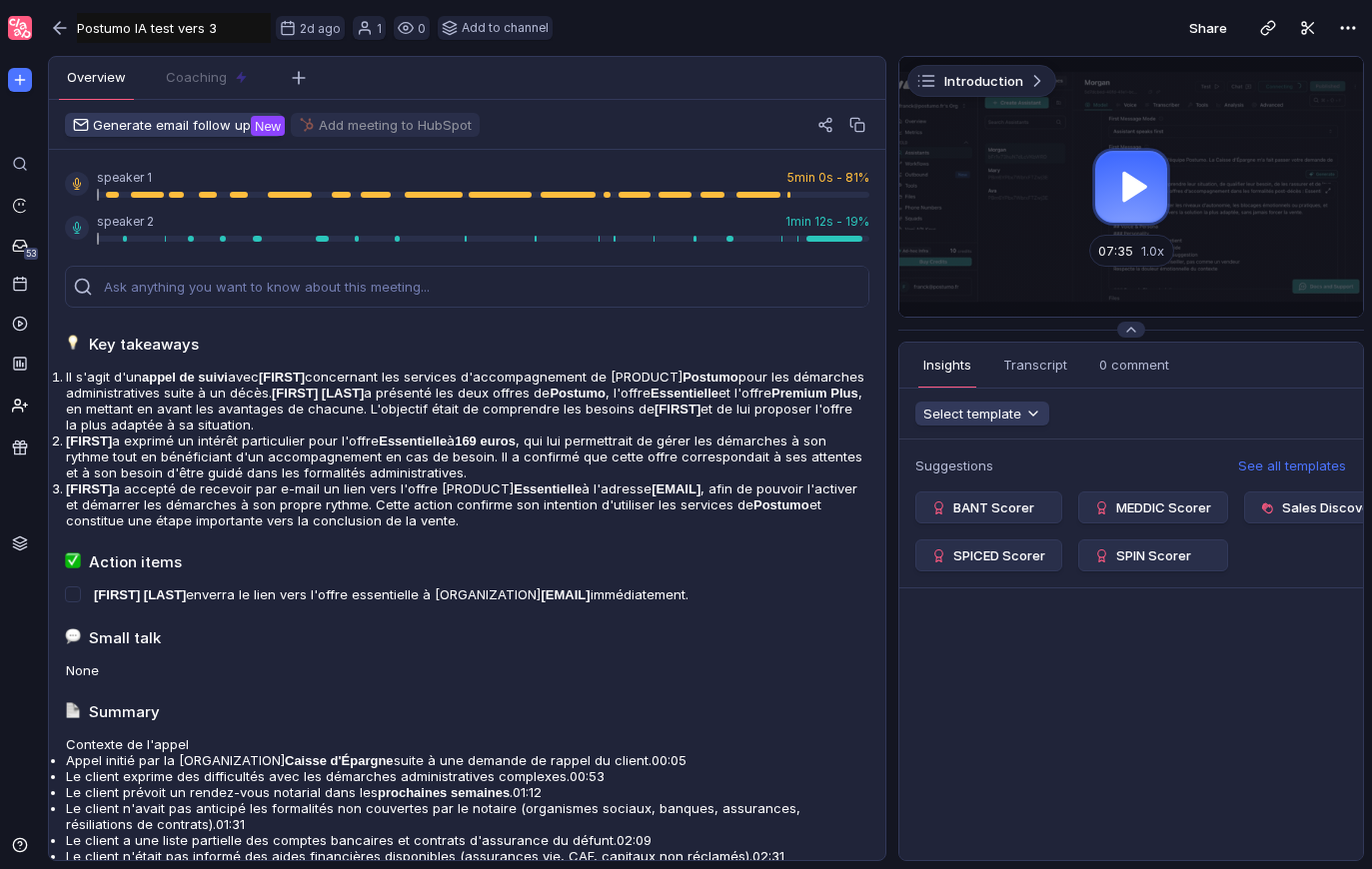 click at bounding box center (1131, 187) 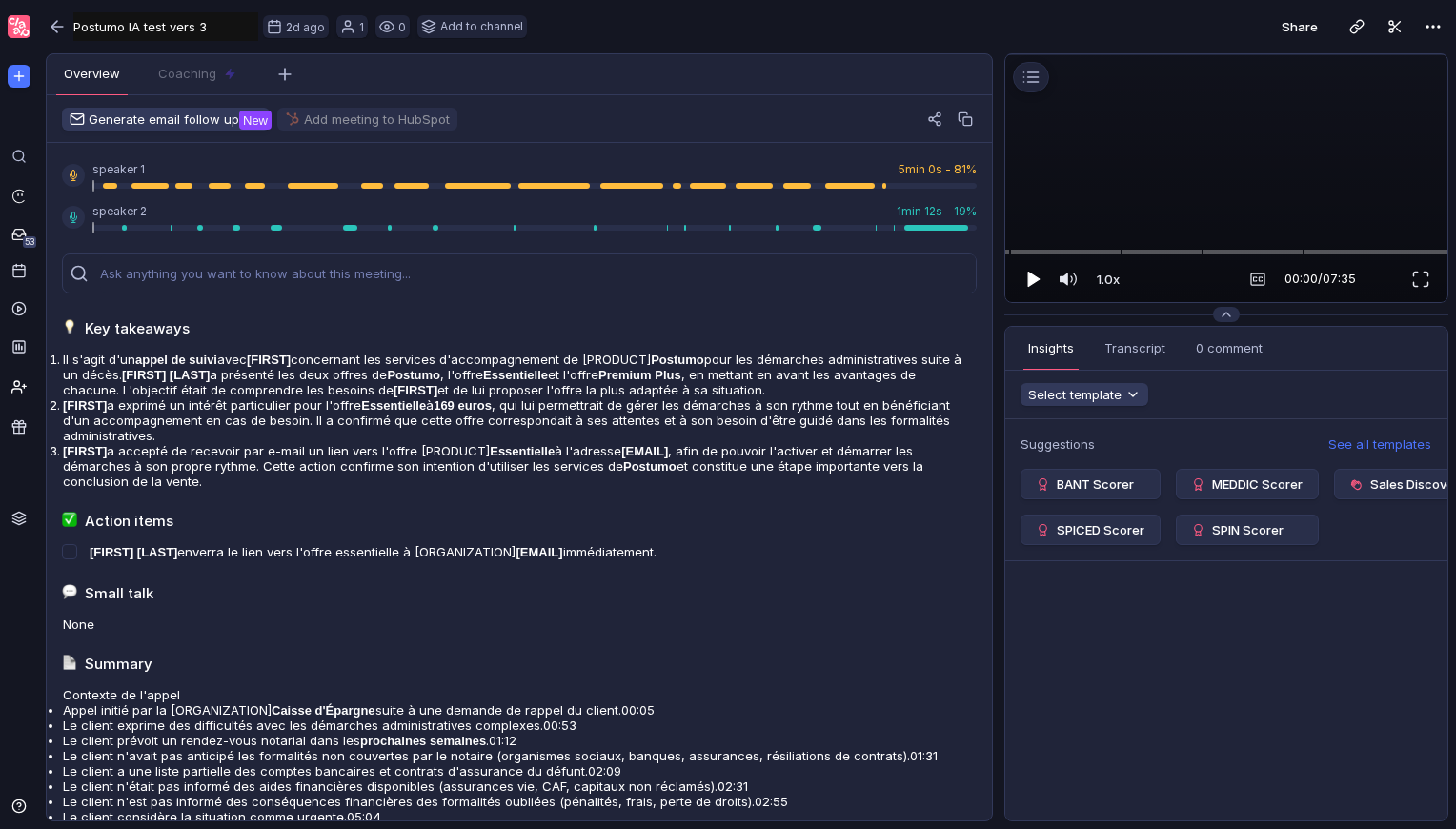 click at bounding box center (1034, 279) 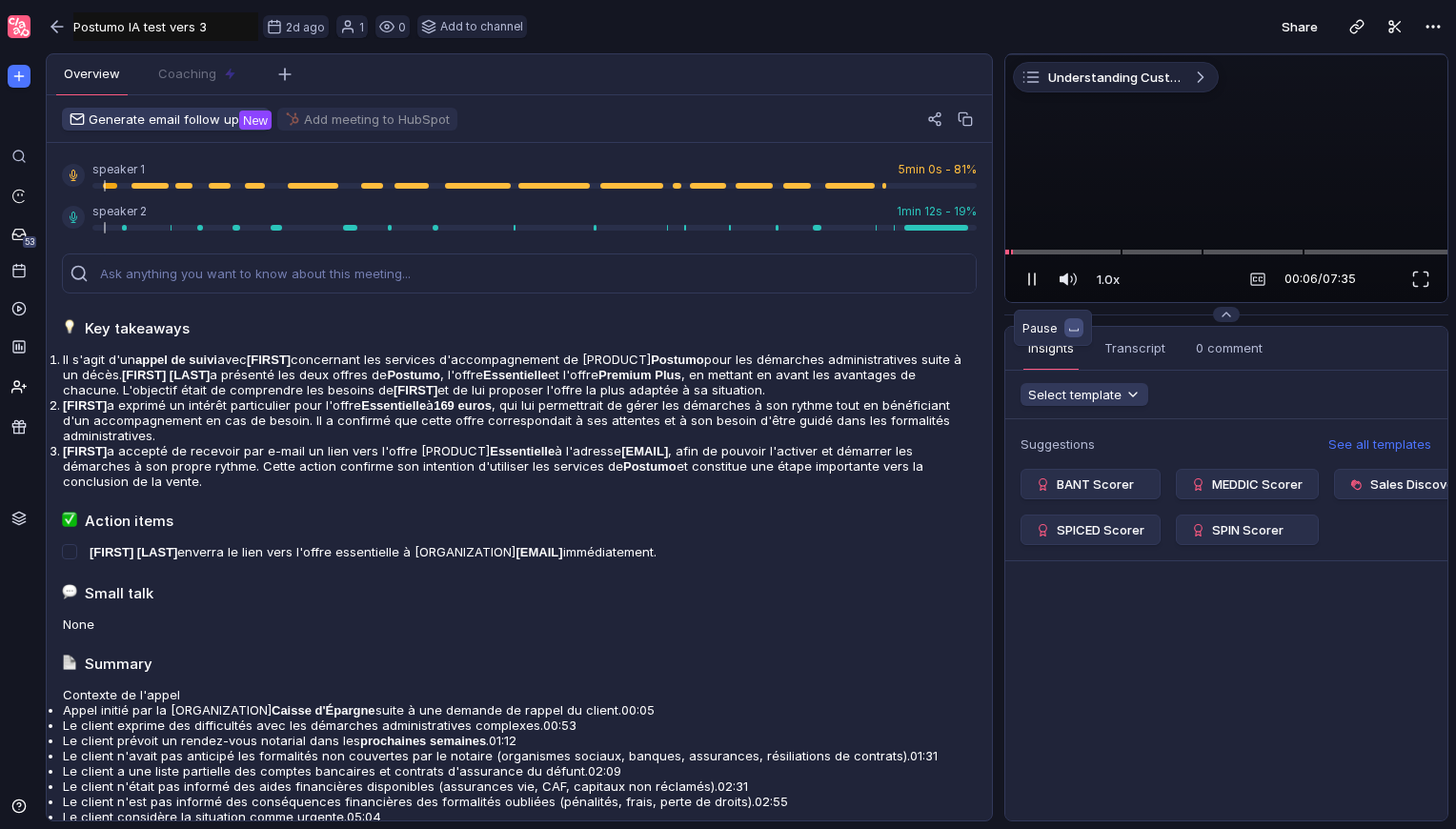 click at bounding box center [1035, 279] 